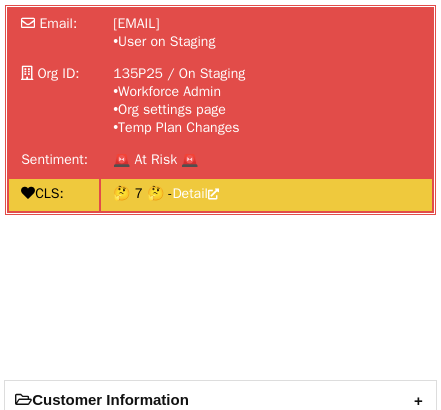 scroll, scrollTop: 0, scrollLeft: 0, axis: both 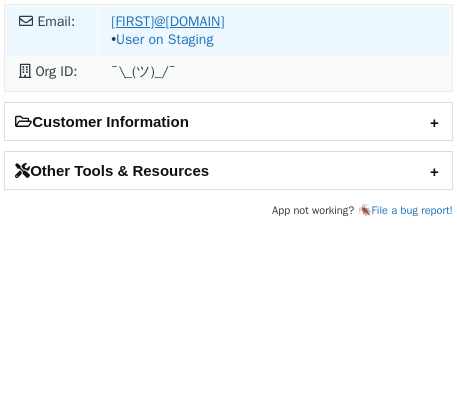 click on "cheryl_reeves@ocasantic.com" at bounding box center (167, 21) 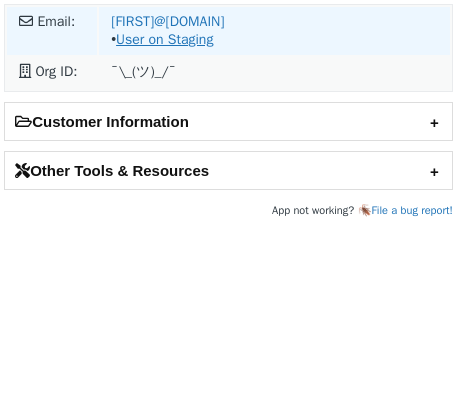 click on "User on Staging" at bounding box center [164, 39] 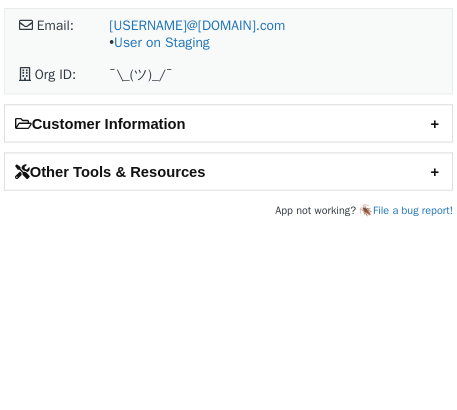 scroll, scrollTop: 0, scrollLeft: 0, axis: both 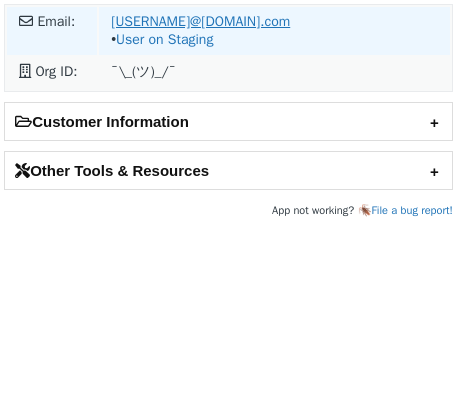 click on "eugene.krasnov@devexperts.com" at bounding box center [200, 21] 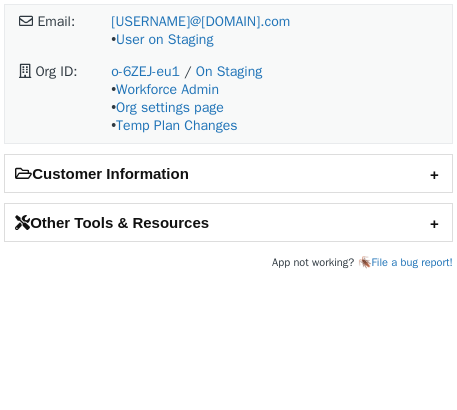 scroll, scrollTop: 0, scrollLeft: 0, axis: both 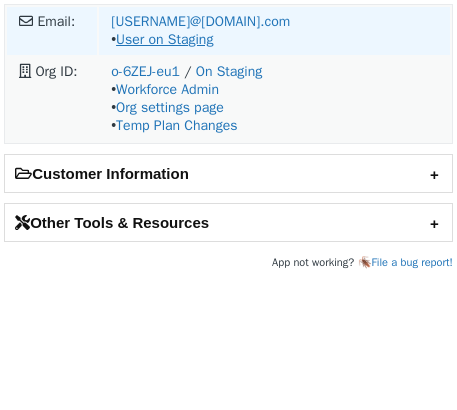 click on "User on Staging" at bounding box center [164, 39] 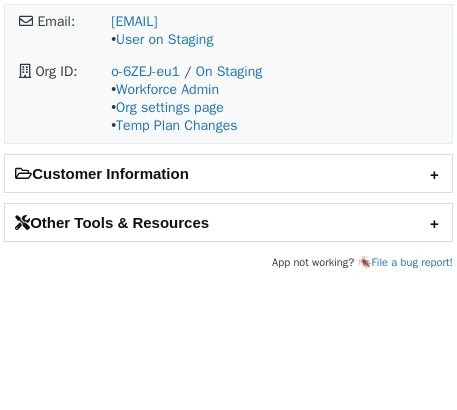 scroll, scrollTop: 0, scrollLeft: 0, axis: both 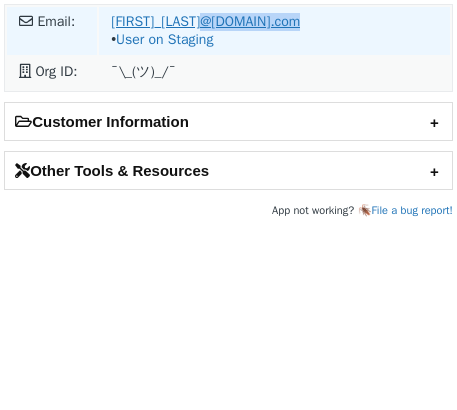drag, startPoint x: 347, startPoint y: 23, endPoint x: 222, endPoint y: 27, distance: 125.06398 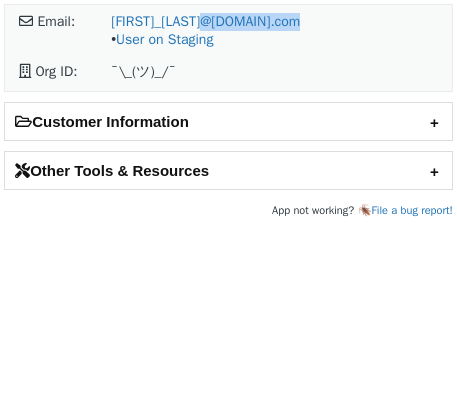 copy on "[DOMAIN].com" 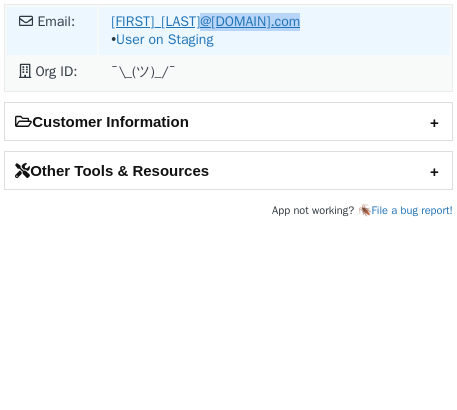 copy on "ocasantic.com" 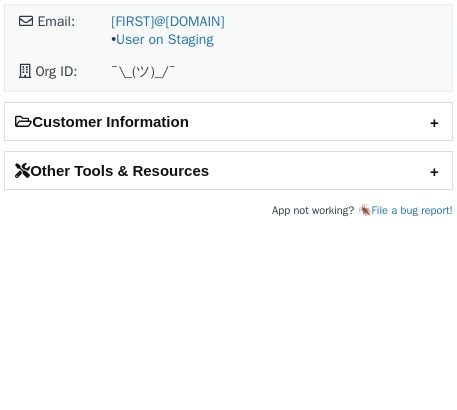scroll, scrollTop: 0, scrollLeft: 0, axis: both 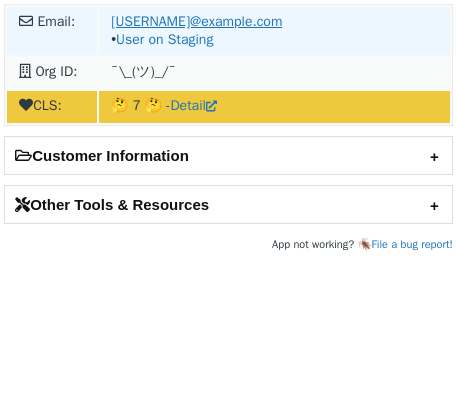 click on "kingsley.chen@dragonpass.com" at bounding box center (196, 21) 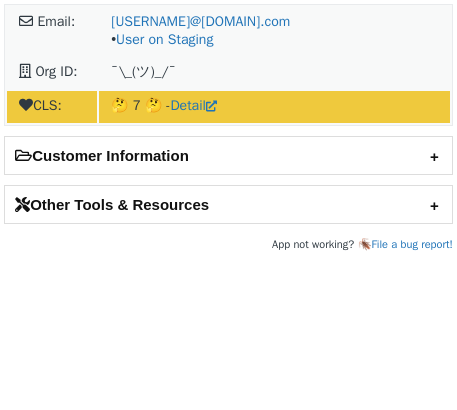 scroll, scrollTop: 0, scrollLeft: 0, axis: both 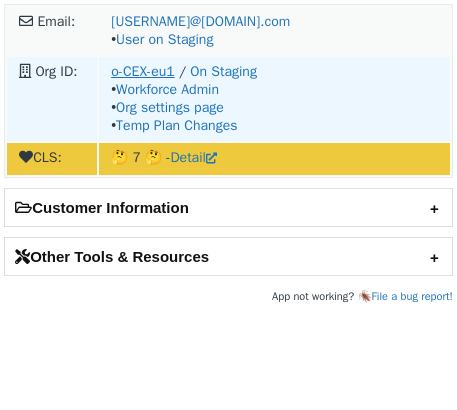 click on "o-CEX-eu1" at bounding box center [142, 71] 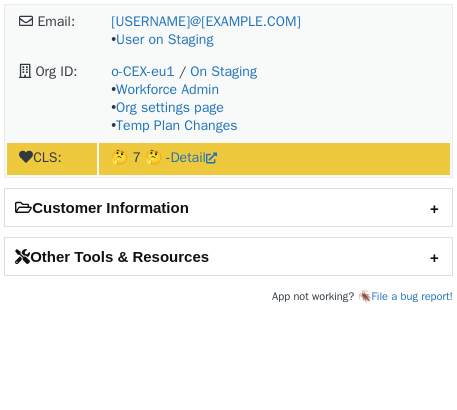 scroll, scrollTop: 0, scrollLeft: 0, axis: both 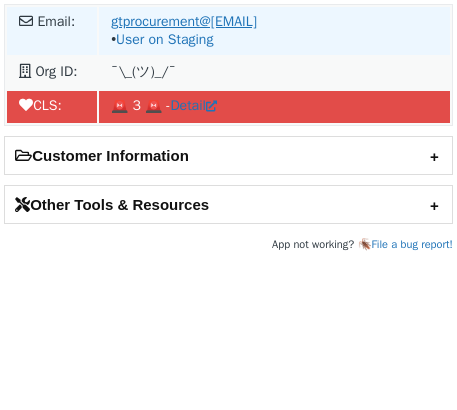 click on "gtprocurement@[EMAIL]" at bounding box center (184, 21) 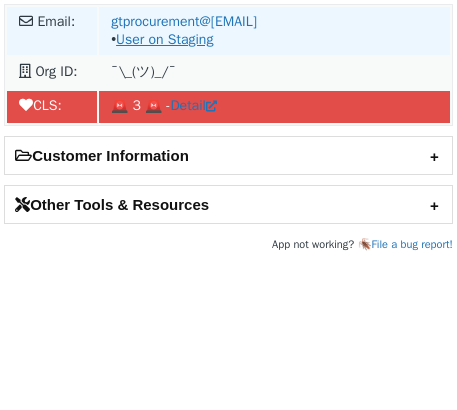 click on "User on Staging" at bounding box center [164, 39] 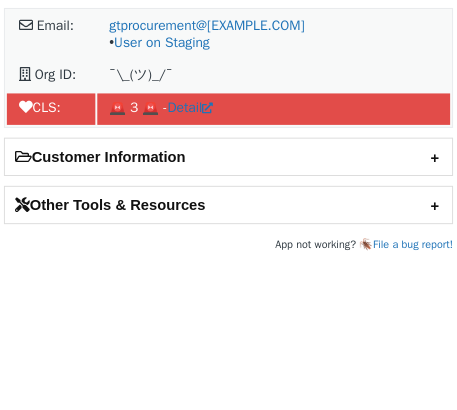 scroll, scrollTop: 0, scrollLeft: 0, axis: both 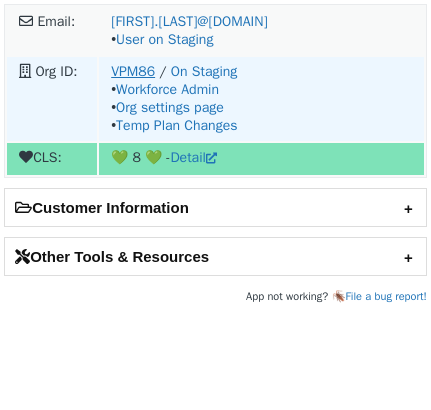 click on "VPM86" at bounding box center (133, 71) 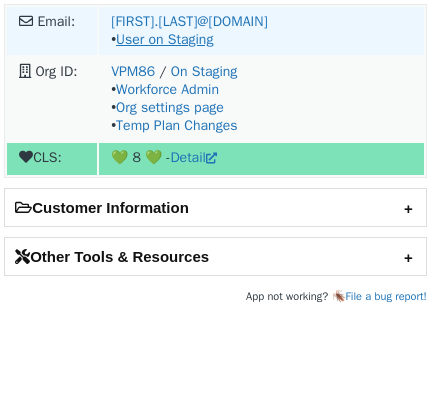 click on "User on Staging" at bounding box center (164, 39) 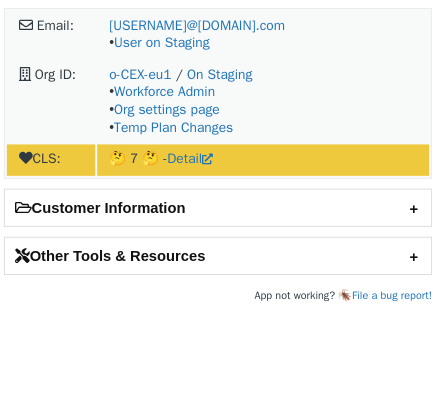 scroll, scrollTop: 0, scrollLeft: 0, axis: both 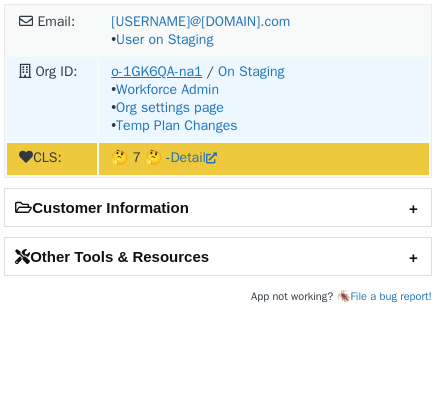click on "o-1GK6QA-na1" at bounding box center (156, 71) 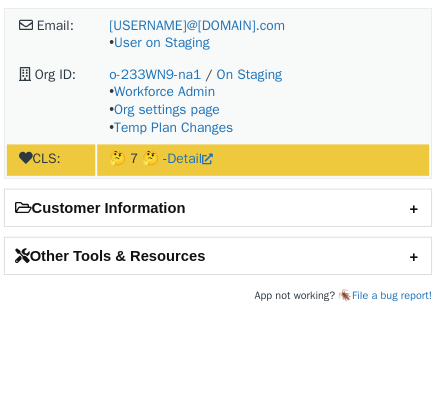 scroll, scrollTop: 0, scrollLeft: 0, axis: both 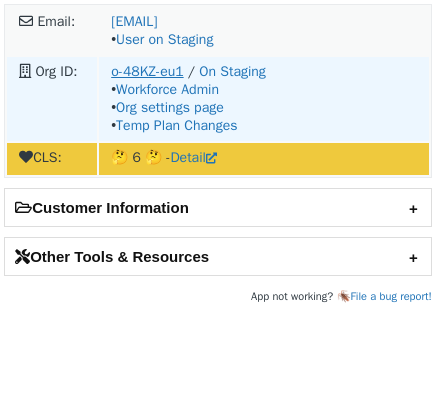 click on "o-48KZ-eu1" at bounding box center (147, 71) 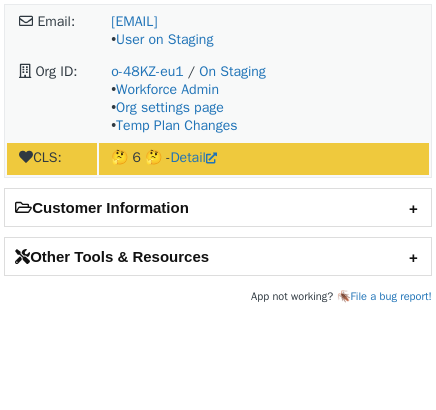 scroll, scrollTop: 0, scrollLeft: 0, axis: both 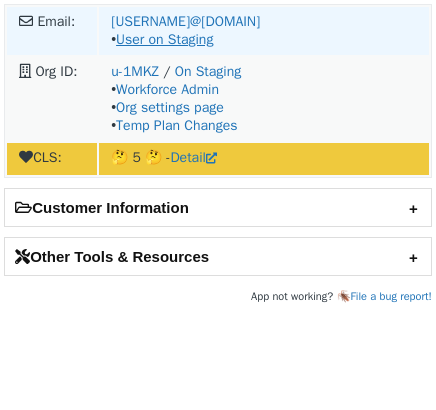 click on "User on Staging" at bounding box center [164, 39] 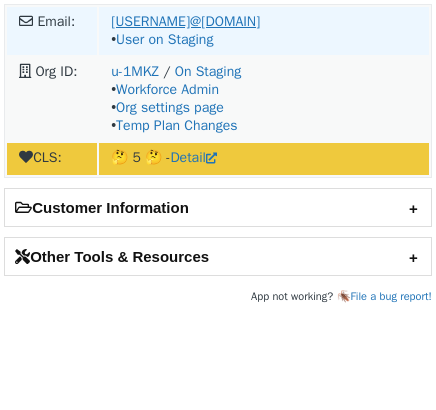 click on "[USERNAME]@[DOMAIN]" at bounding box center [185, 21] 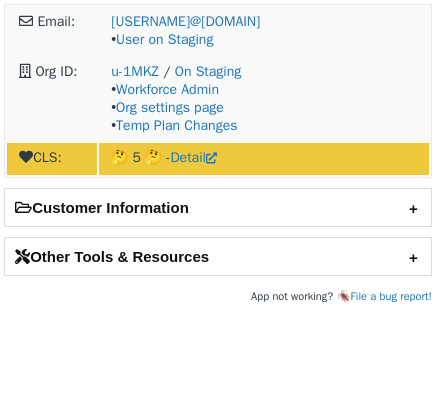 scroll, scrollTop: 0, scrollLeft: 0, axis: both 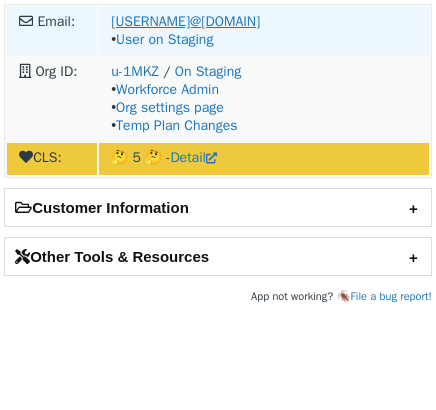 click on "[USERNAME]@[DOMAIN]" at bounding box center (185, 21) 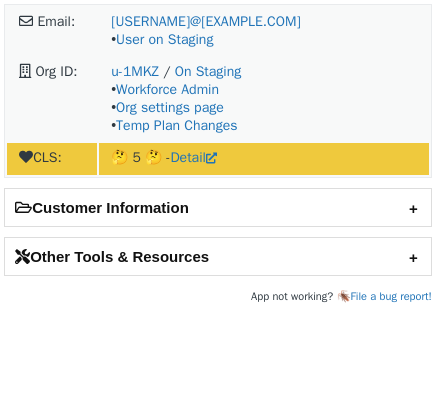 scroll, scrollTop: 0, scrollLeft: 0, axis: both 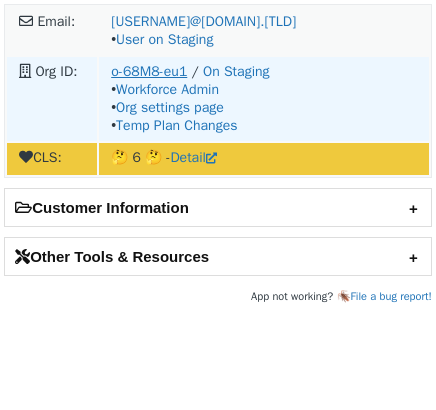 click on "o-68M8-eu1" at bounding box center (149, 71) 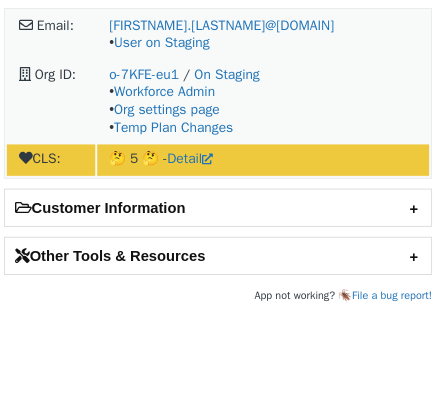 scroll, scrollTop: 0, scrollLeft: 0, axis: both 